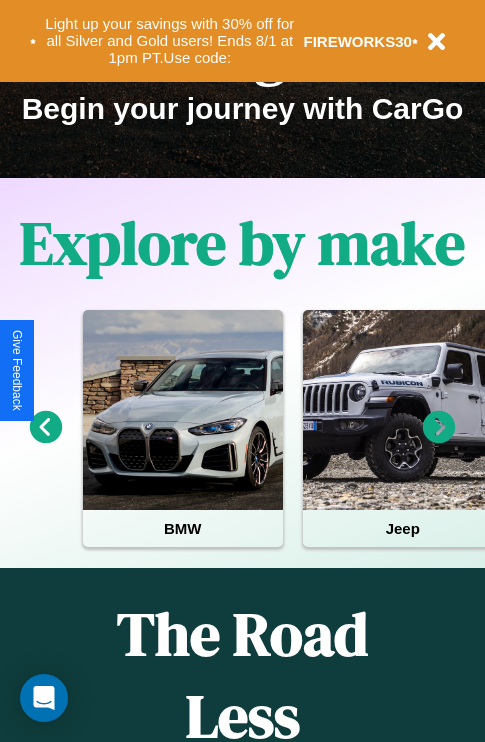 scroll, scrollTop: 308, scrollLeft: 0, axis: vertical 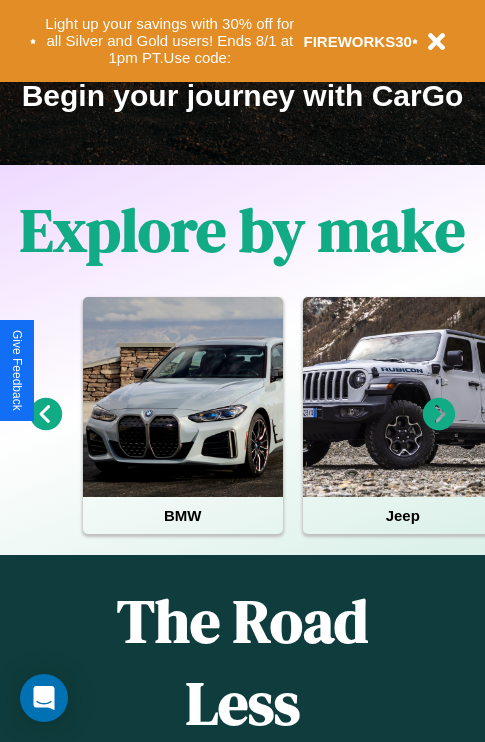 click 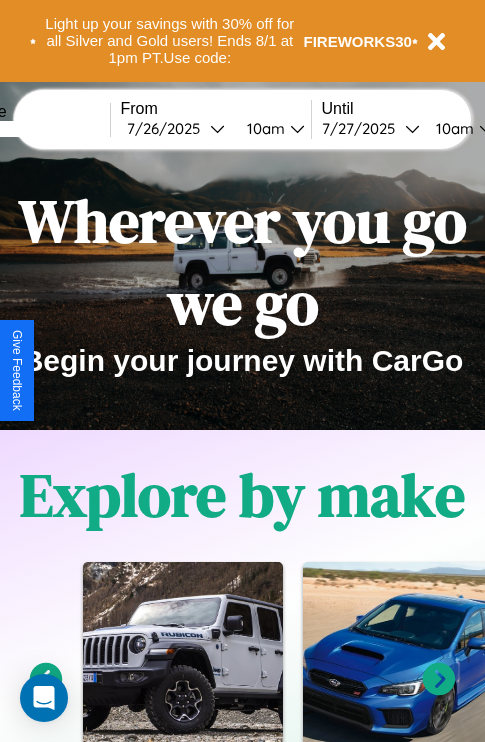 scroll, scrollTop: 0, scrollLeft: 0, axis: both 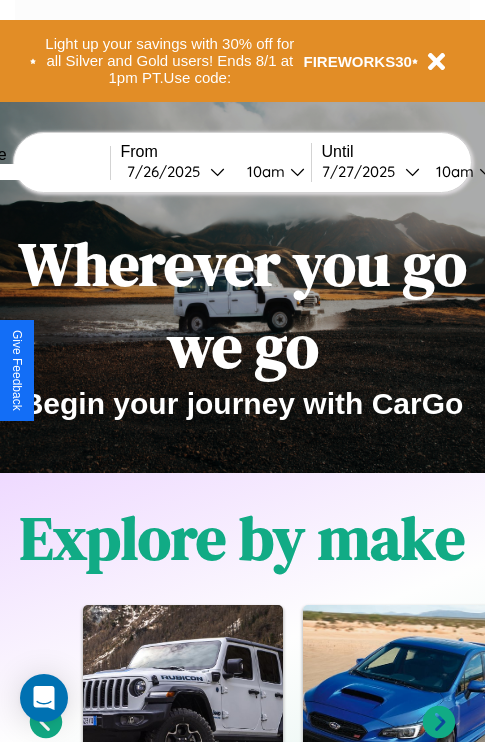 click at bounding box center (35, 172) 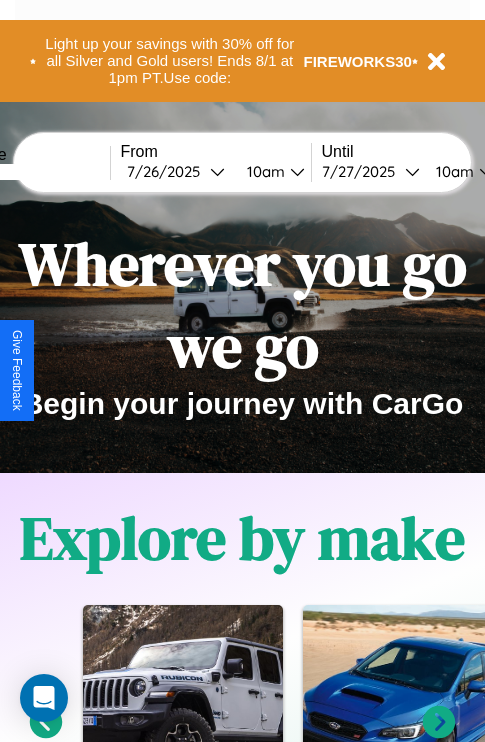 type on "******" 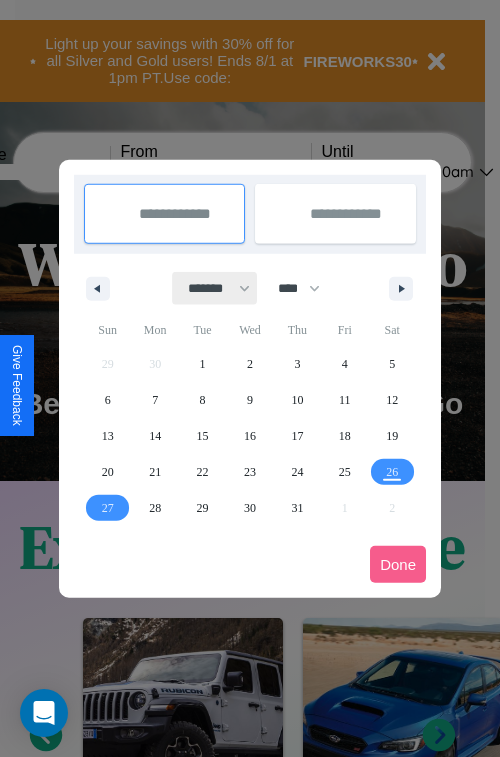 click on "******* ******** ***** ***** *** **** **** ****** ********* ******* ******** ********" at bounding box center (215, 288) 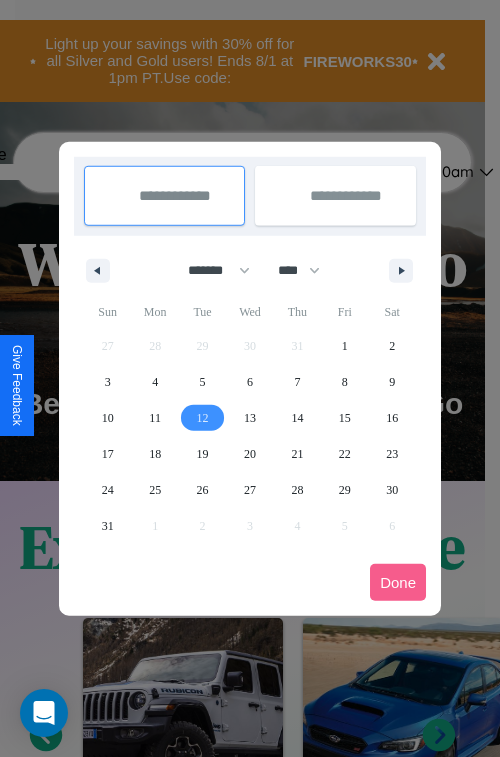 click on "12" at bounding box center (203, 418) 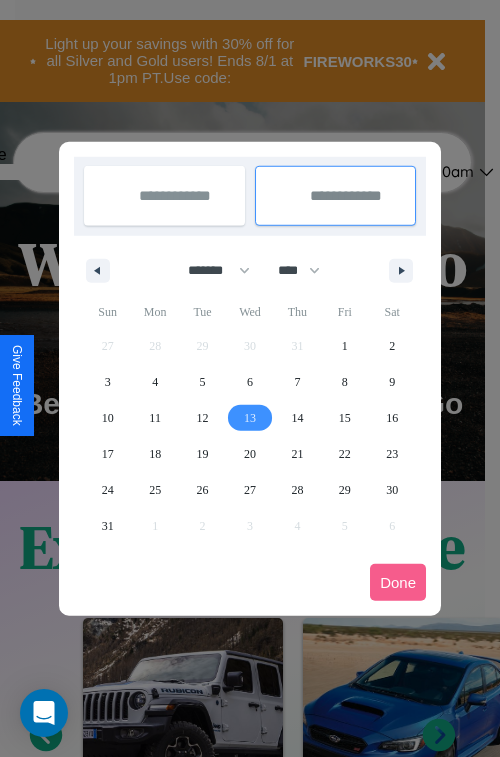 click on "13" at bounding box center (250, 418) 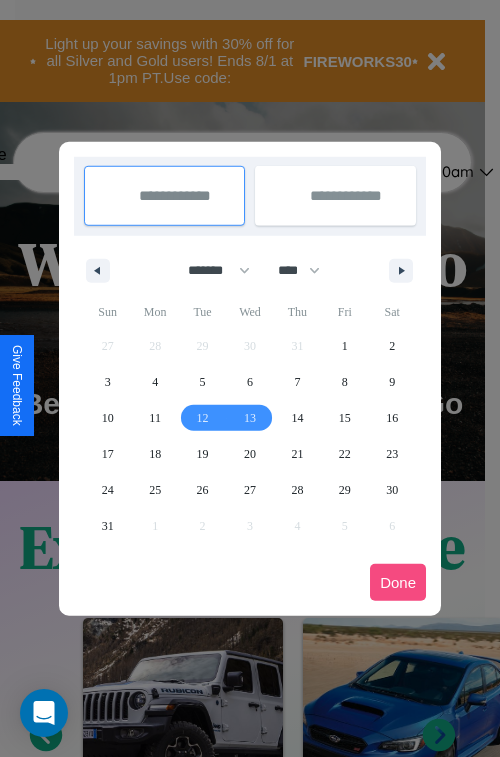click on "Done" at bounding box center [398, 582] 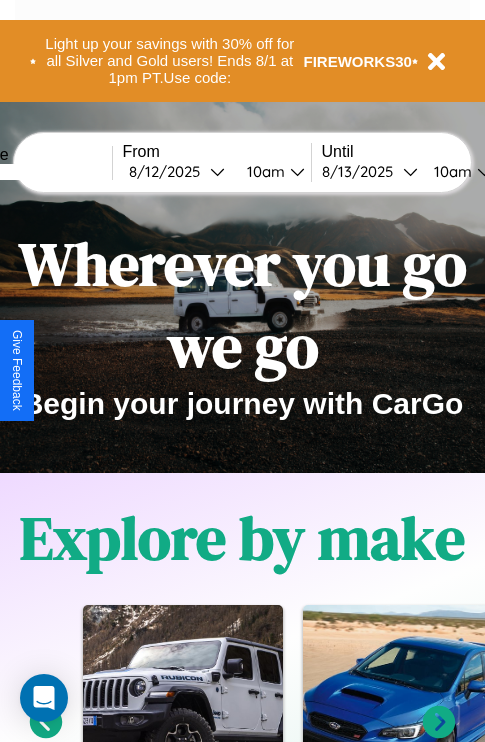 click on "10am" at bounding box center [263, 171] 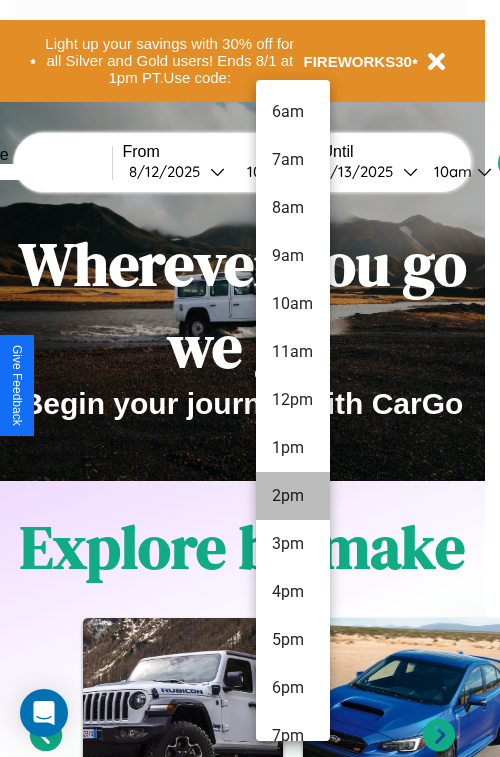 click on "2pm" at bounding box center [293, 496] 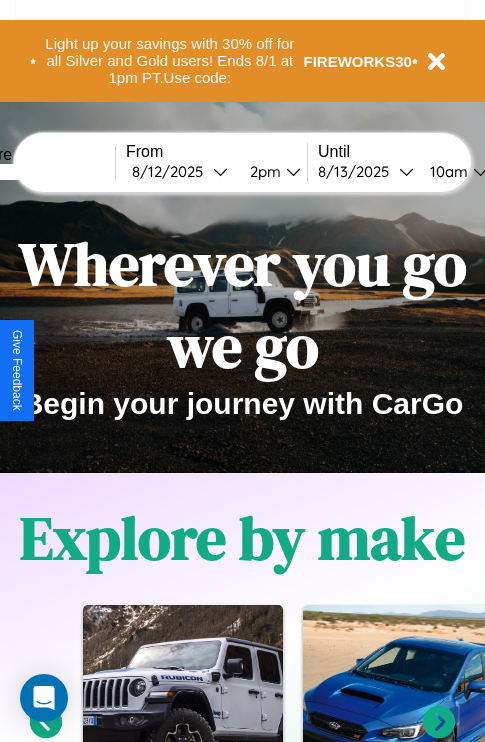 click on "10am" at bounding box center [446, 171] 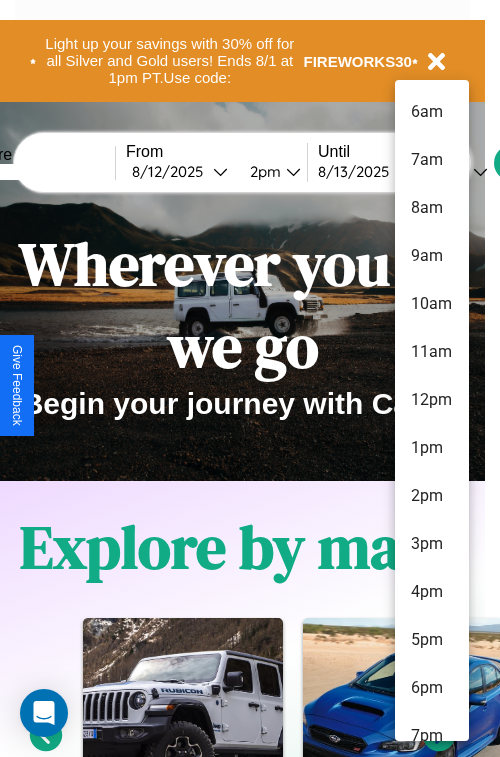 click on "10am" at bounding box center (432, 304) 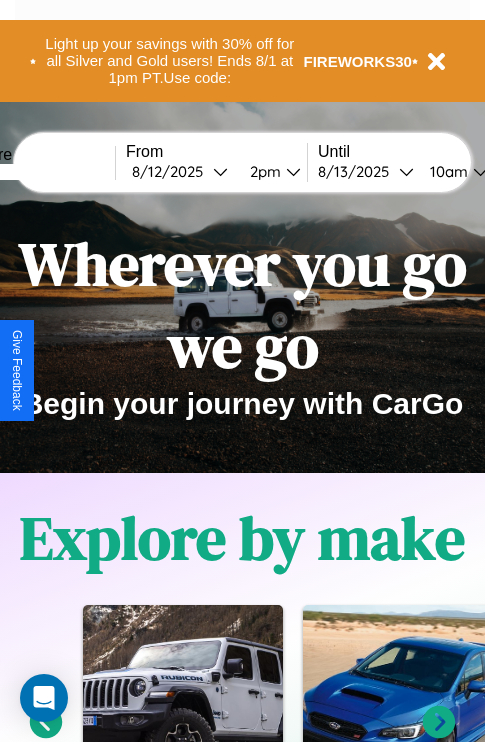 scroll, scrollTop: 0, scrollLeft: 71, axis: horizontal 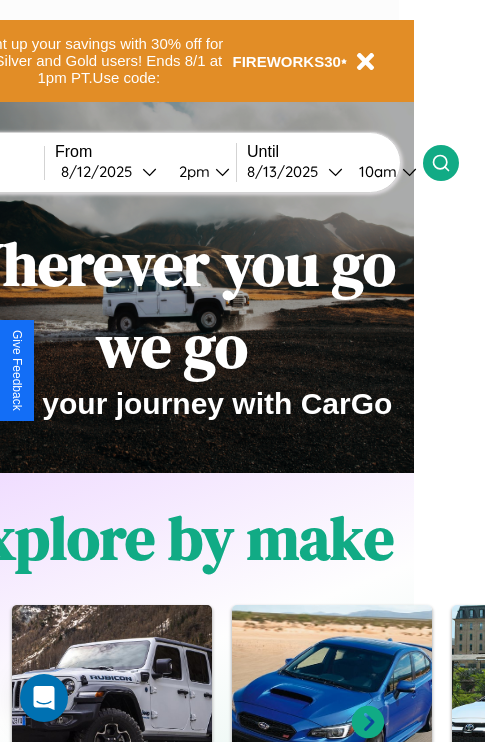 click 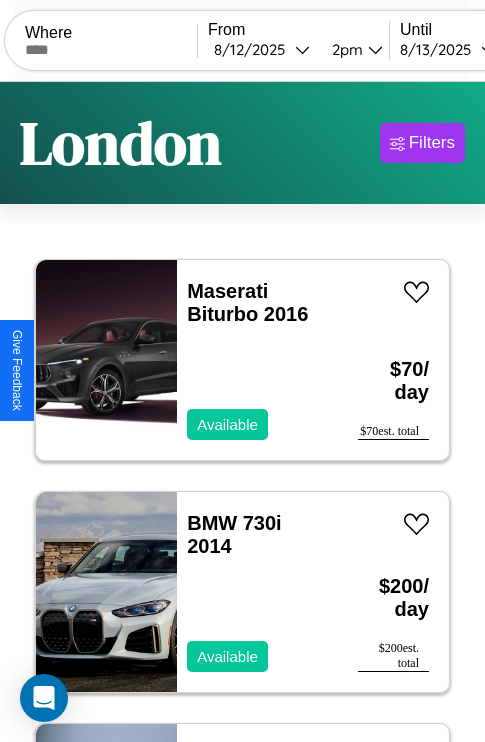scroll, scrollTop: 66, scrollLeft: 0, axis: vertical 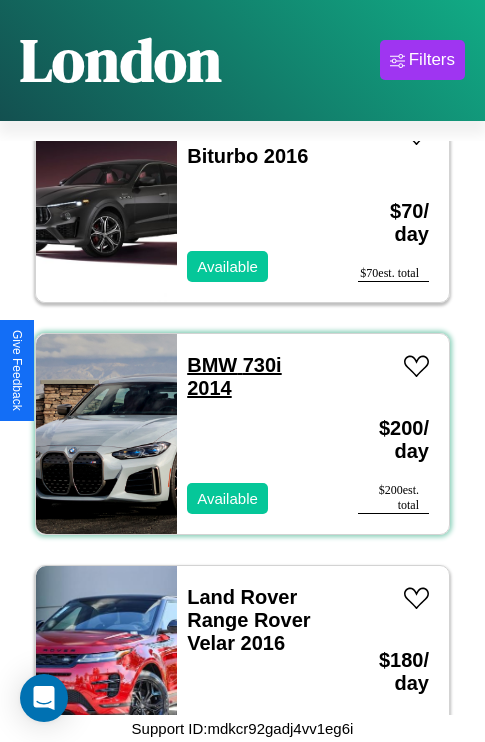 click on "BMW   730i   2014" at bounding box center (234, 376) 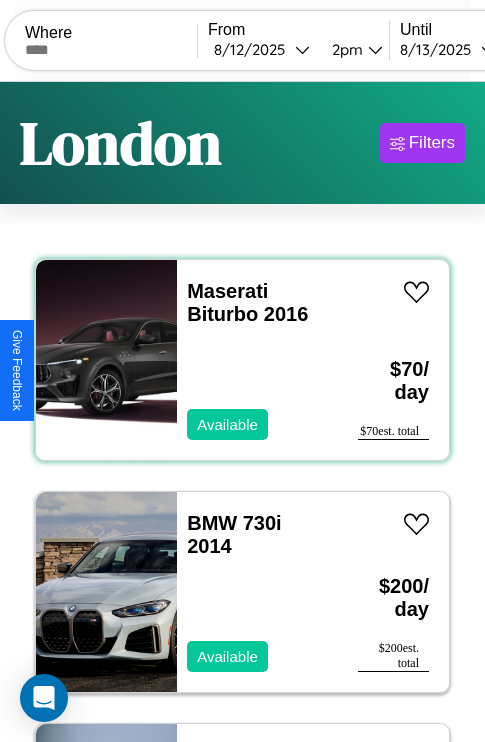 click on "Maserati   Biturbo   2016 Available" at bounding box center [257, 360] 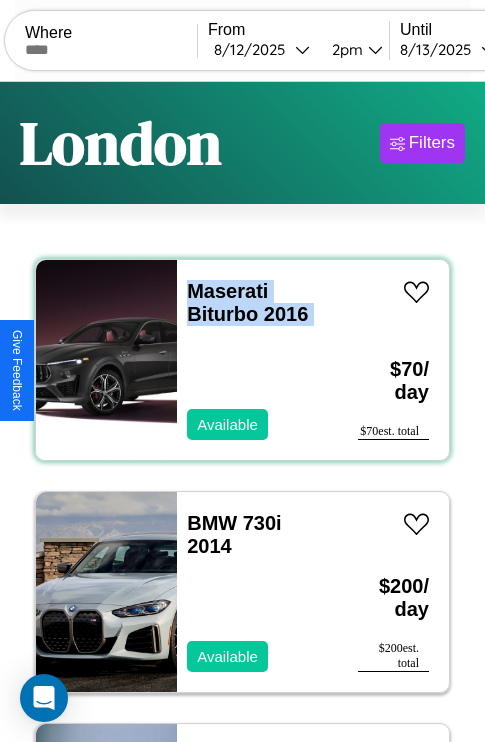 click on "Maserati   Biturbo   2016 Available" at bounding box center [257, 360] 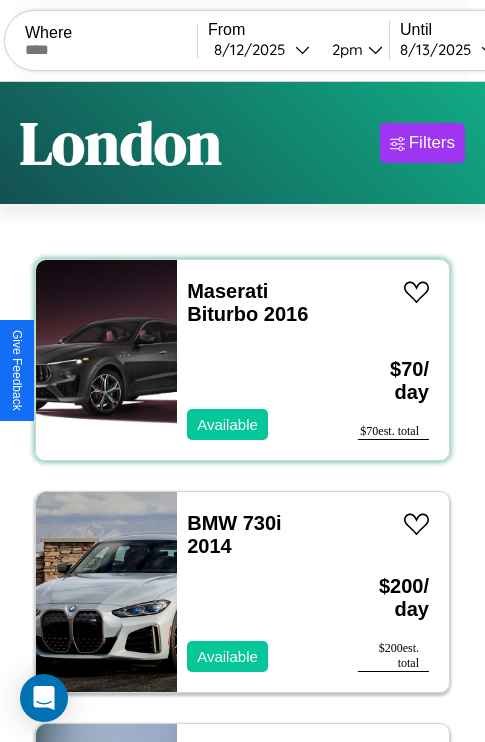 click on "Maserati   Biturbo   2016 Available" at bounding box center [257, 360] 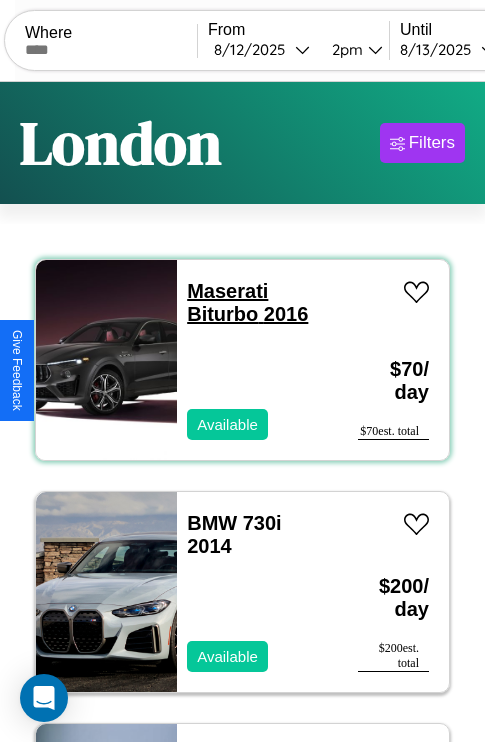 click on "Maserati   Biturbo   2016" at bounding box center (247, 302) 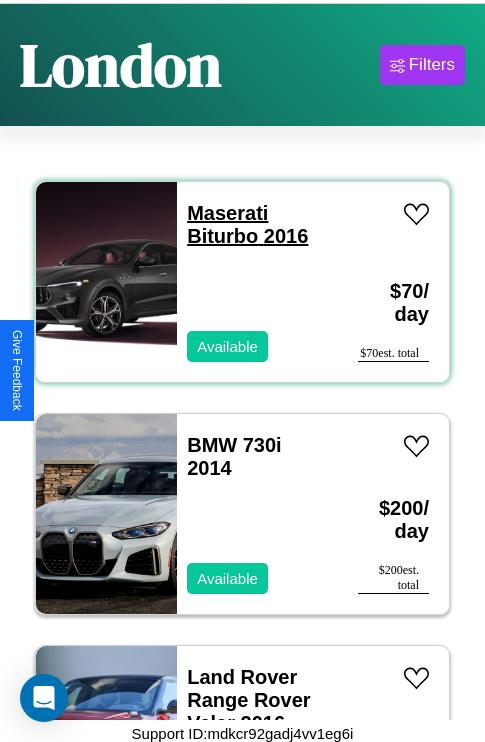 scroll, scrollTop: 100, scrollLeft: 0, axis: vertical 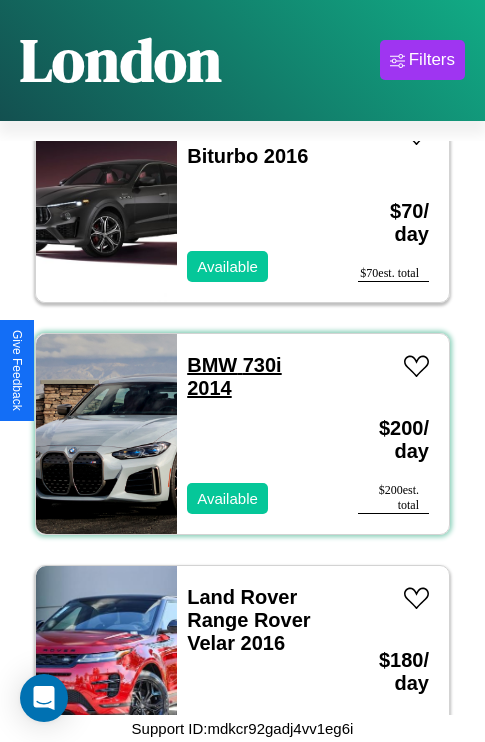 click on "BMW   730i   2014" at bounding box center (234, 376) 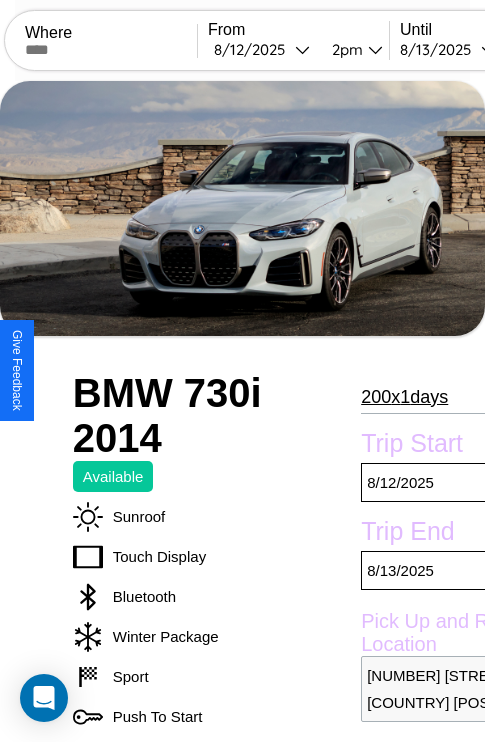 scroll, scrollTop: 1014, scrollLeft: 0, axis: vertical 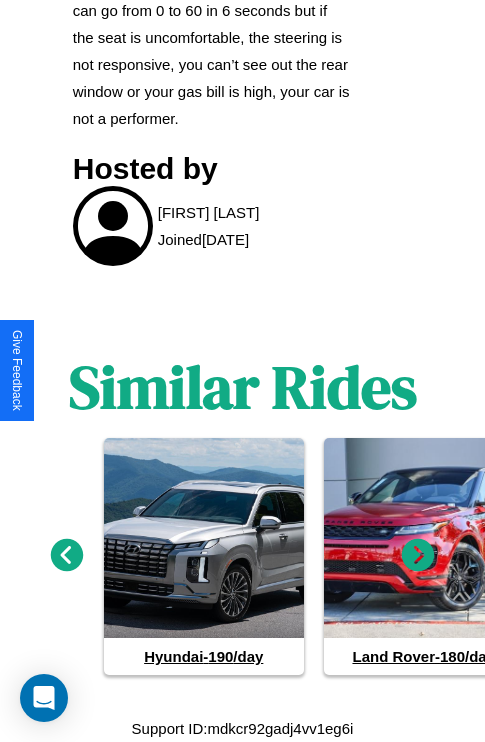 click 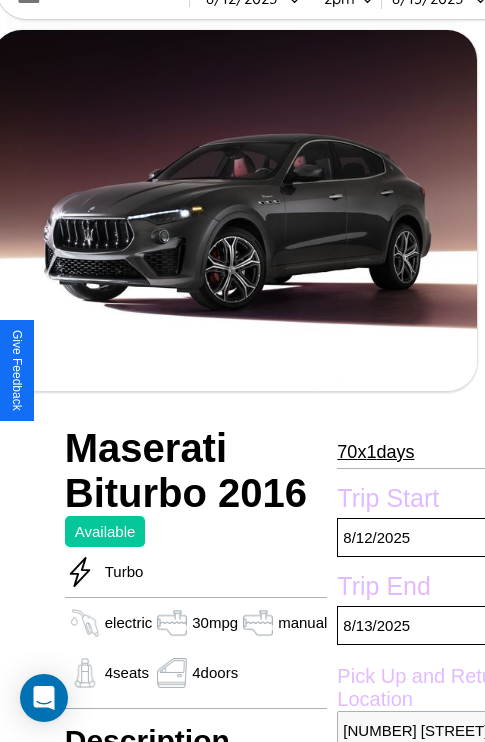 scroll, scrollTop: 496, scrollLeft: 80, axis: both 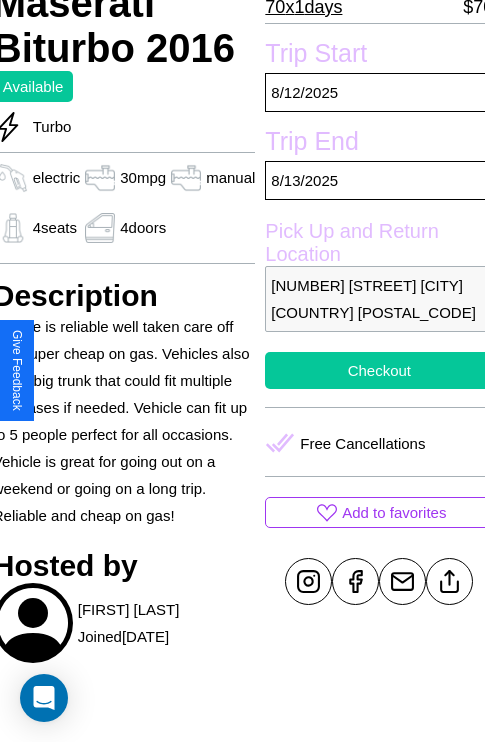 click on "Checkout" at bounding box center (379, 370) 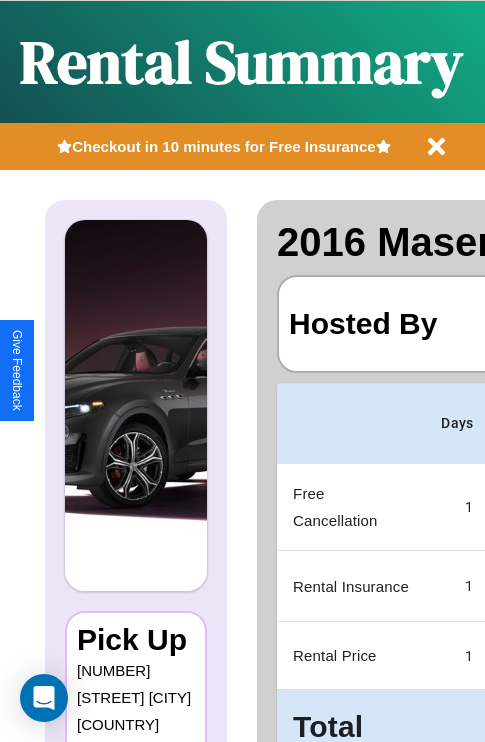 scroll, scrollTop: 0, scrollLeft: 378, axis: horizontal 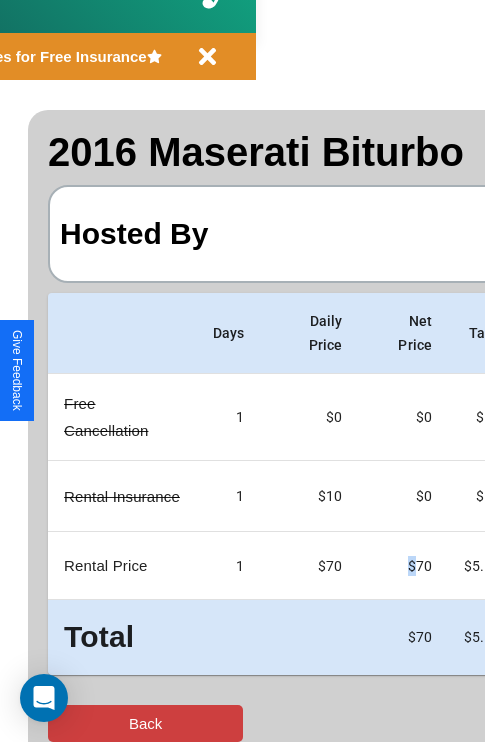 click on "Back" at bounding box center (145, 723) 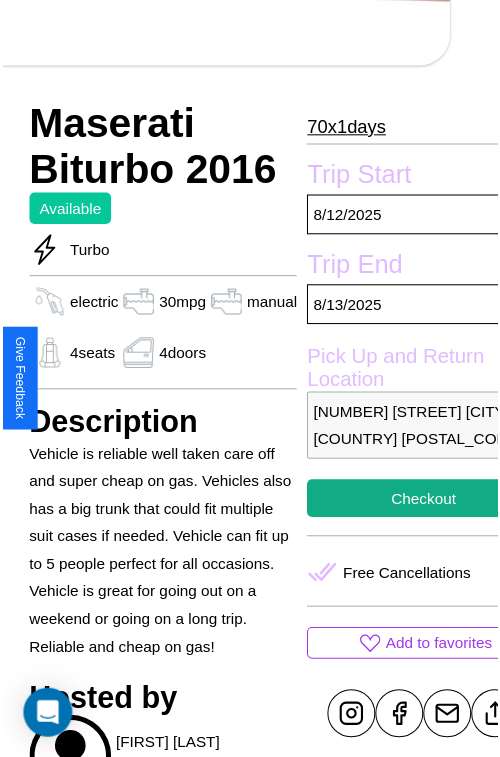 scroll, scrollTop: 638, scrollLeft: 80, axis: both 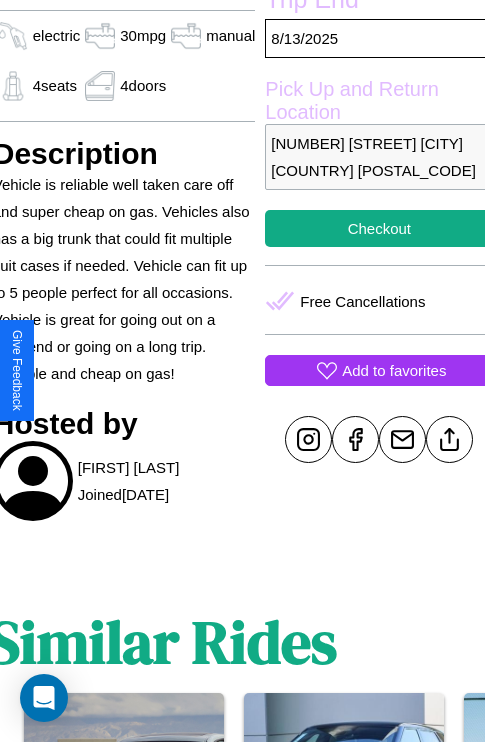 click on "Add to favorites" at bounding box center [394, 370] 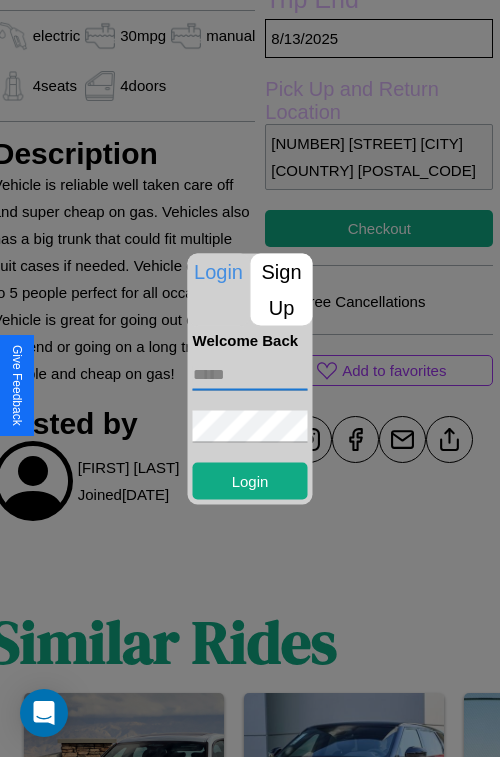 click at bounding box center (250, 374) 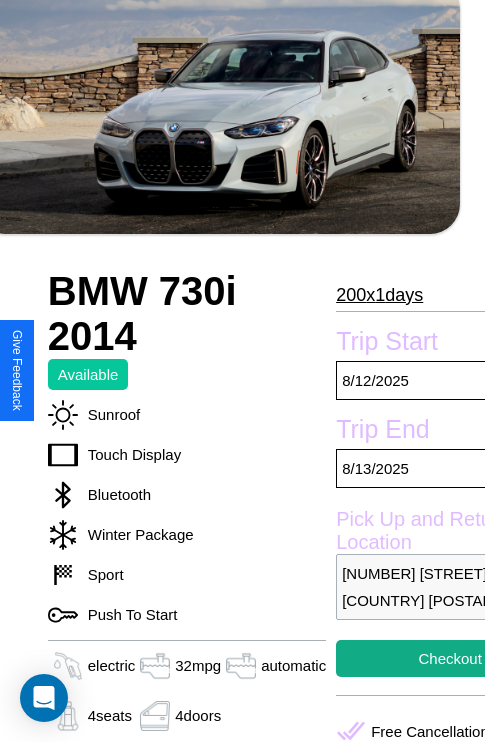 scroll, scrollTop: 390, scrollLeft: 96, axis: both 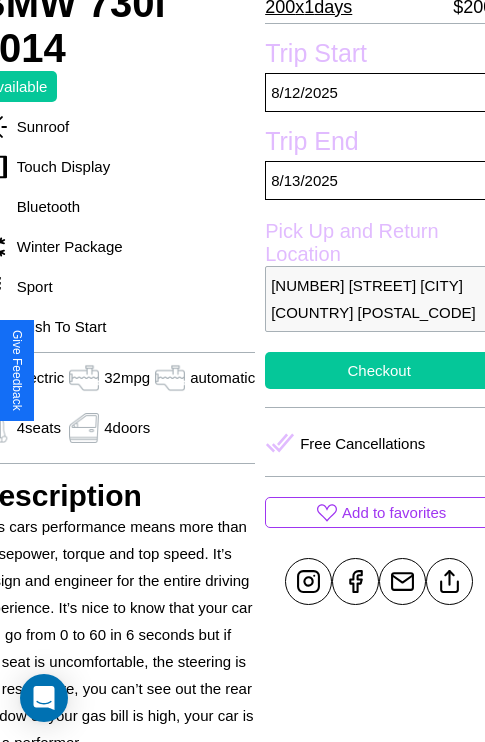 click on "Checkout" at bounding box center [379, 370] 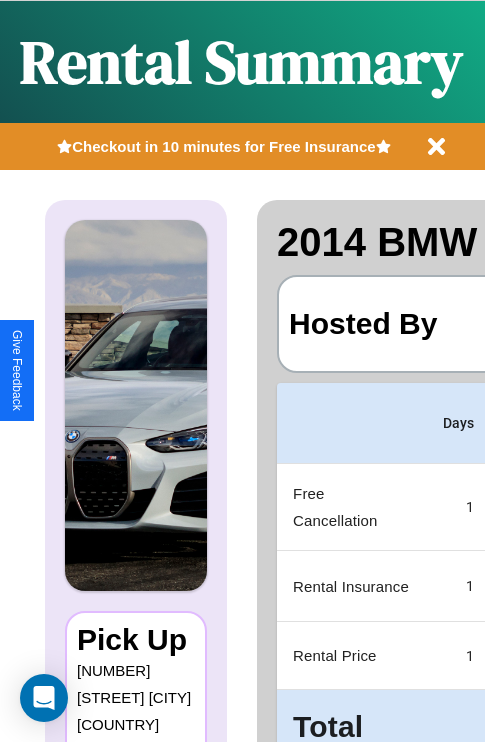 scroll, scrollTop: 0, scrollLeft: 378, axis: horizontal 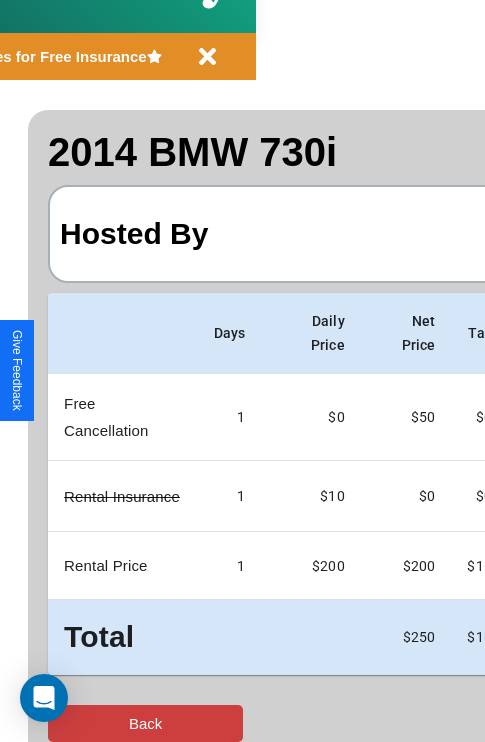 click on "Back" at bounding box center (145, 723) 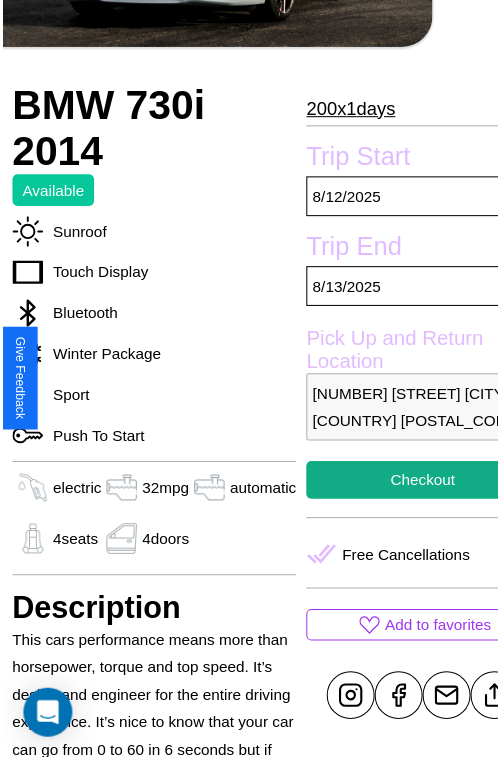 scroll, scrollTop: 112, scrollLeft: 96, axis: both 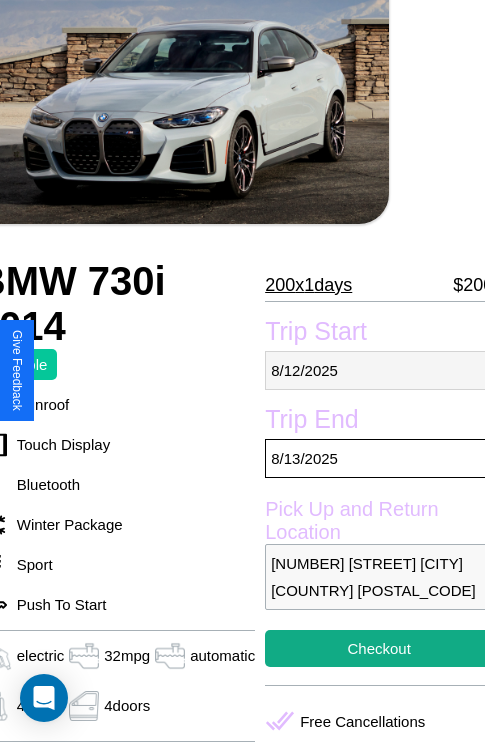 click on "[DATE]" at bounding box center [379, 370] 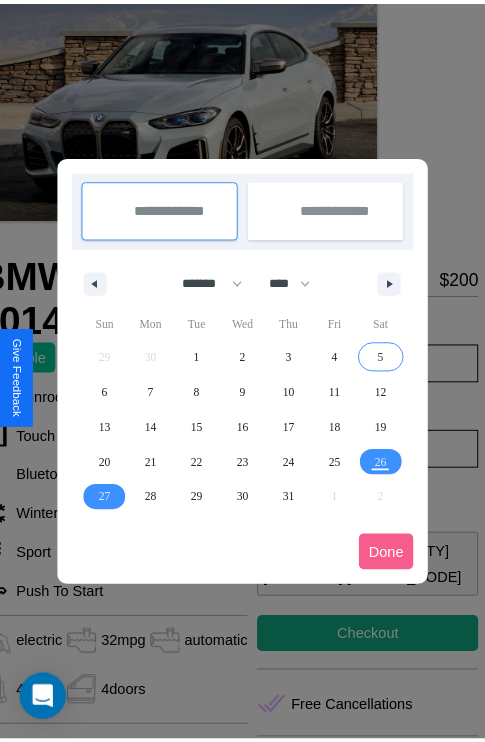 scroll, scrollTop: 0, scrollLeft: 96, axis: horizontal 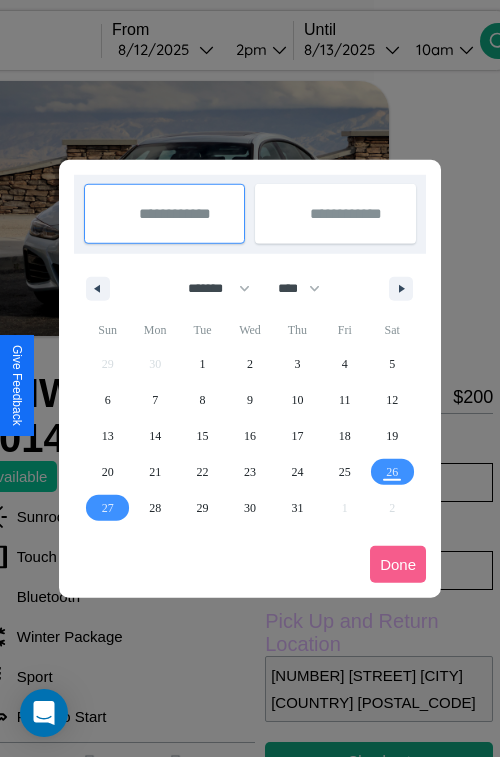click at bounding box center [250, 378] 